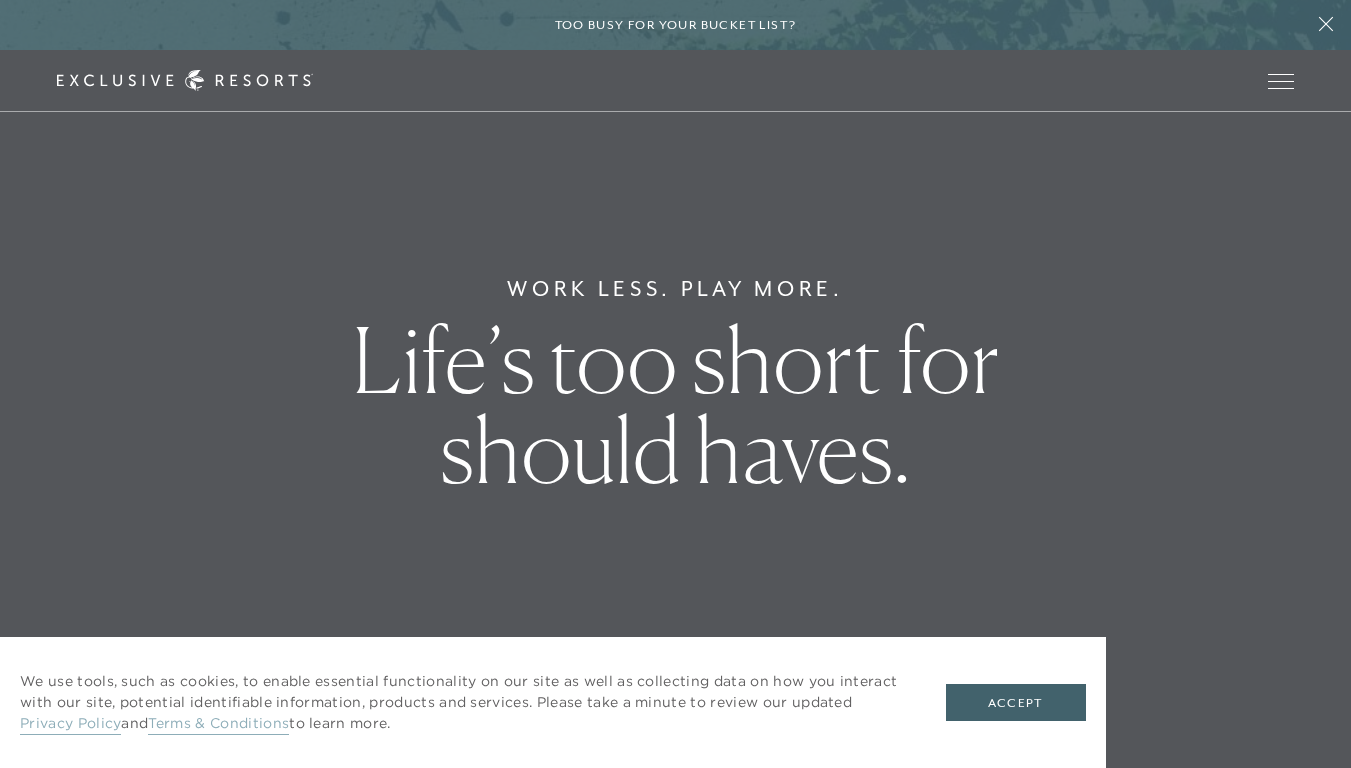 scroll, scrollTop: 0, scrollLeft: 0, axis: both 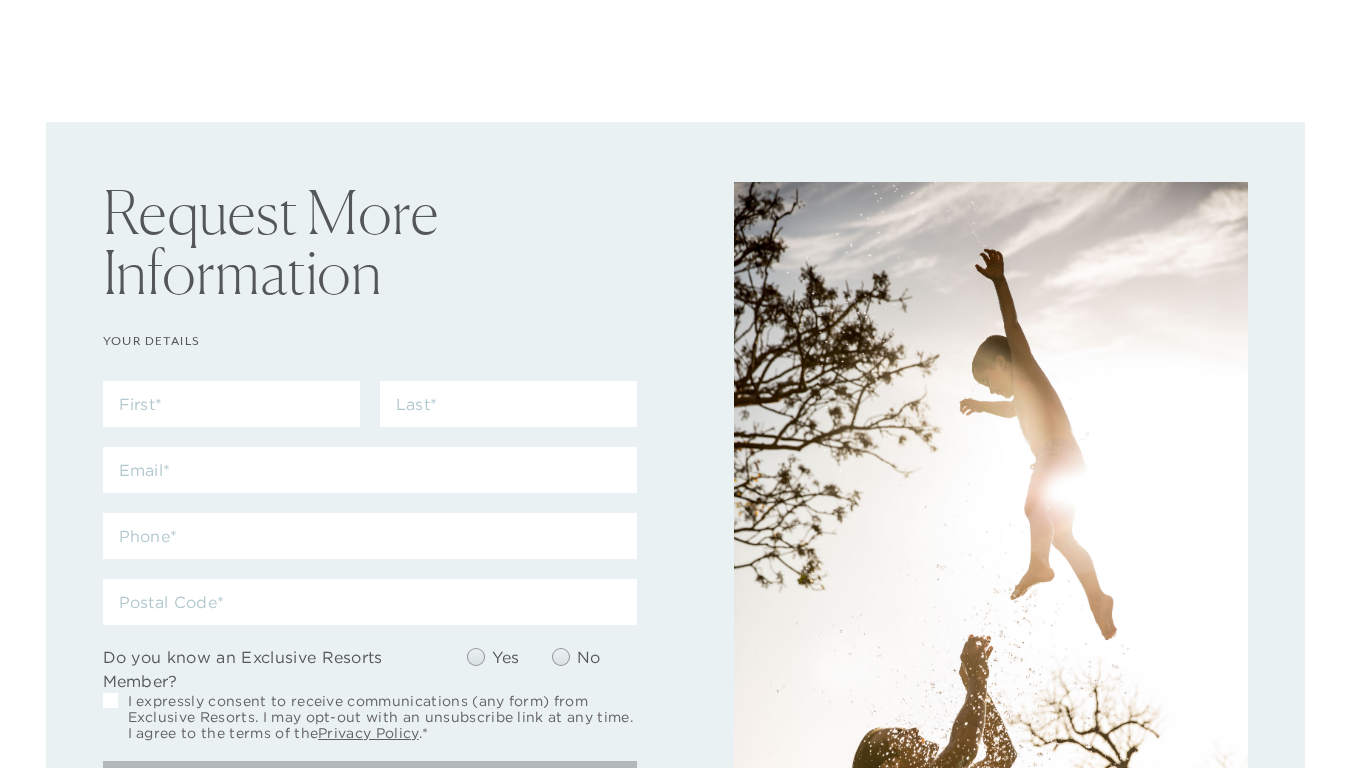 checkbox on "false" 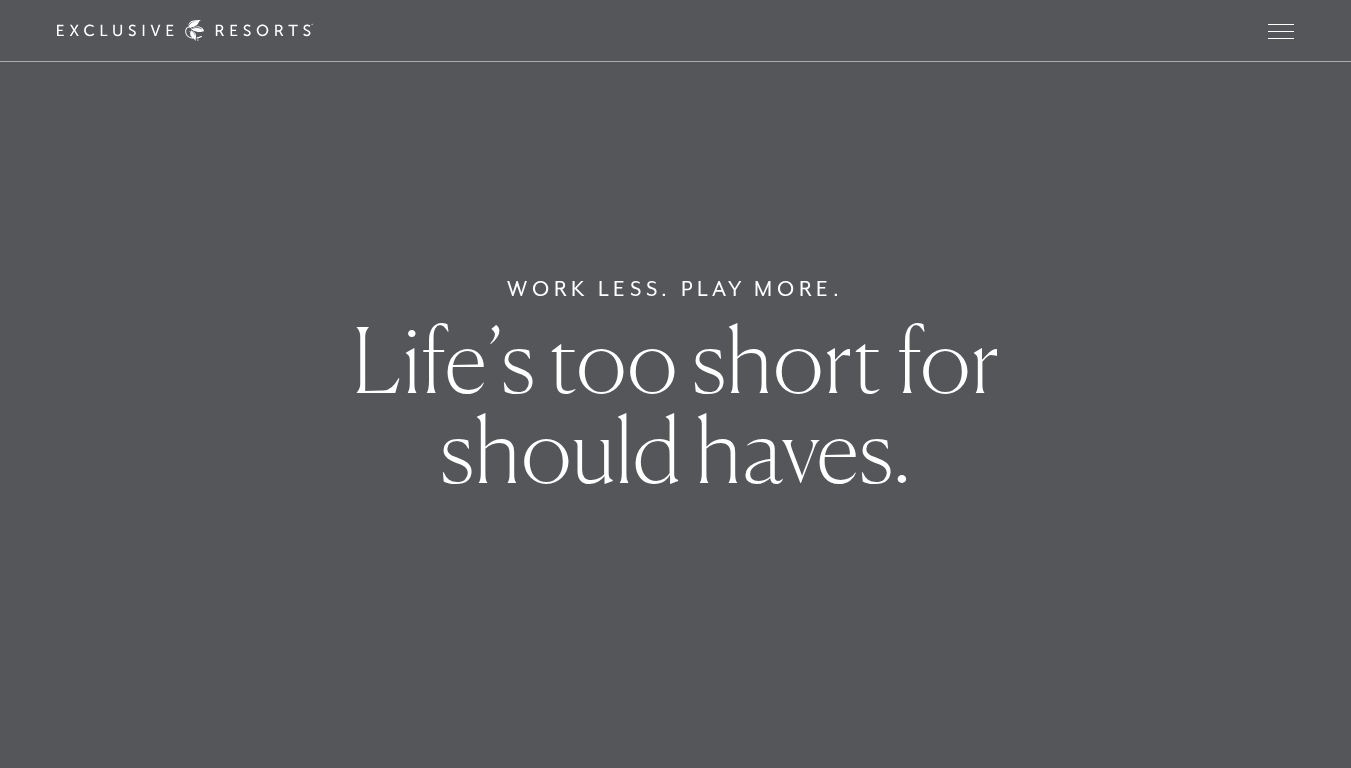 scroll, scrollTop: 0, scrollLeft: 0, axis: both 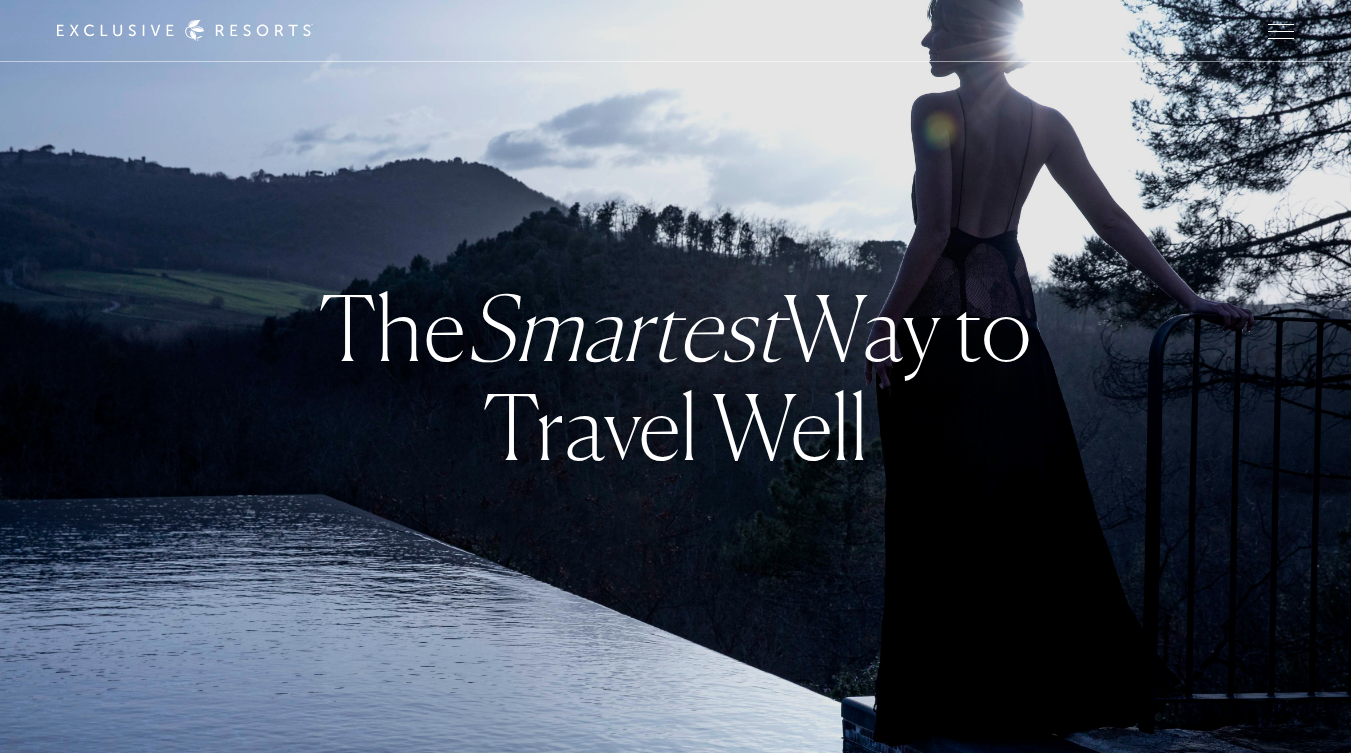 checkbox on "false" 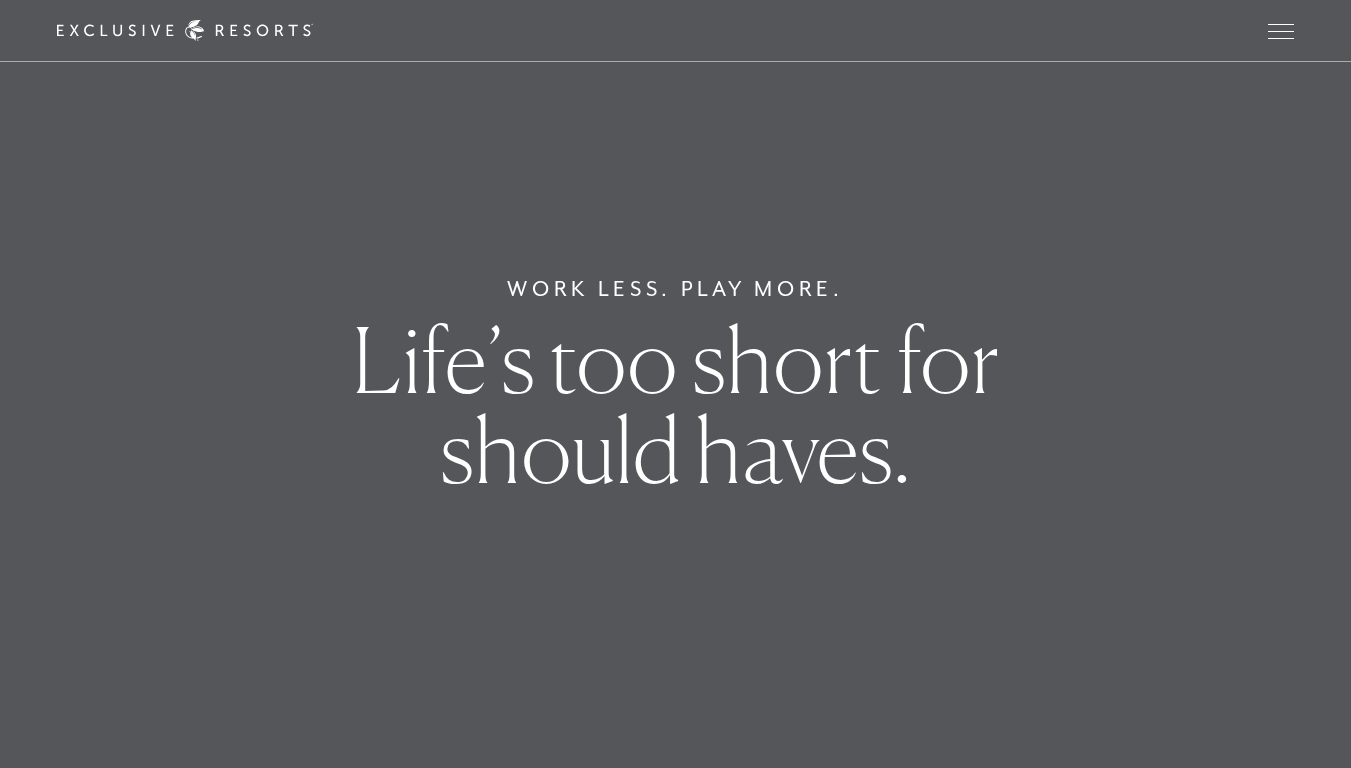scroll, scrollTop: 0, scrollLeft: 0, axis: both 